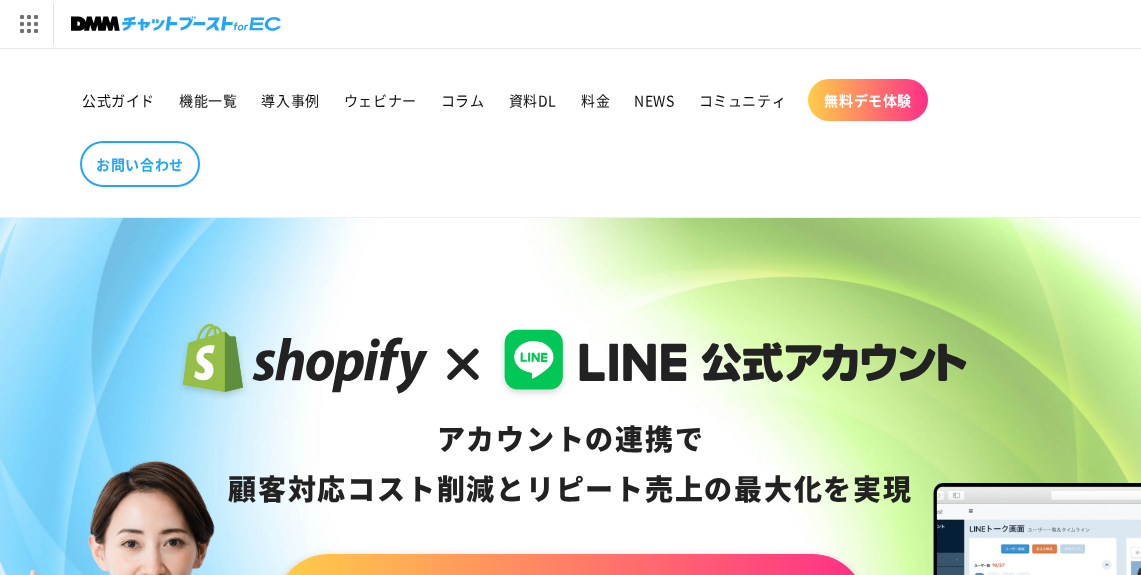scroll, scrollTop: 0, scrollLeft: 0, axis: both 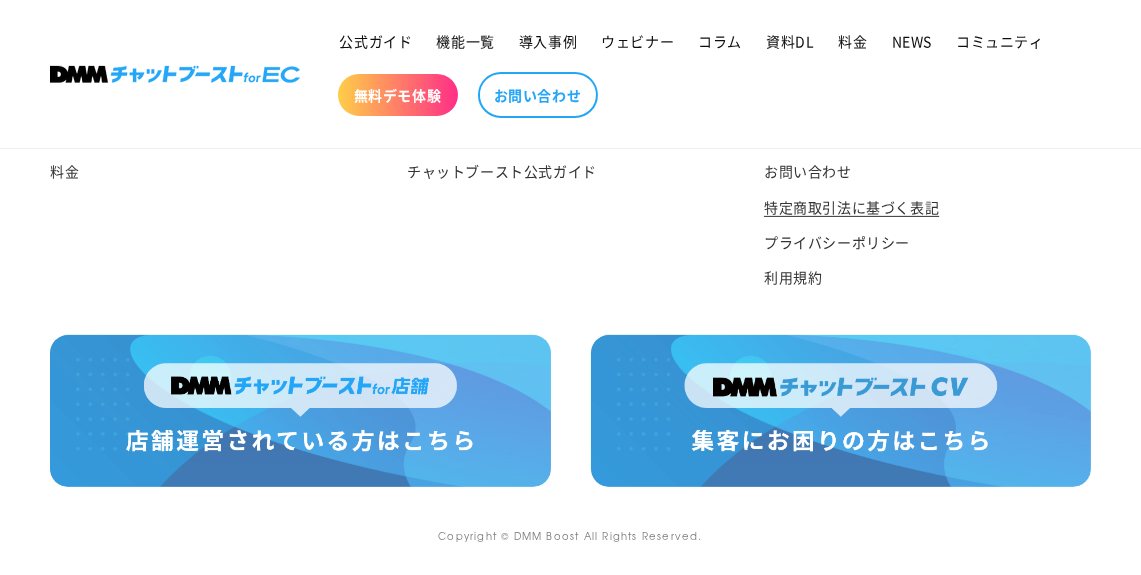 click on "特定商取引法に基づく表記" at bounding box center (851, 207) 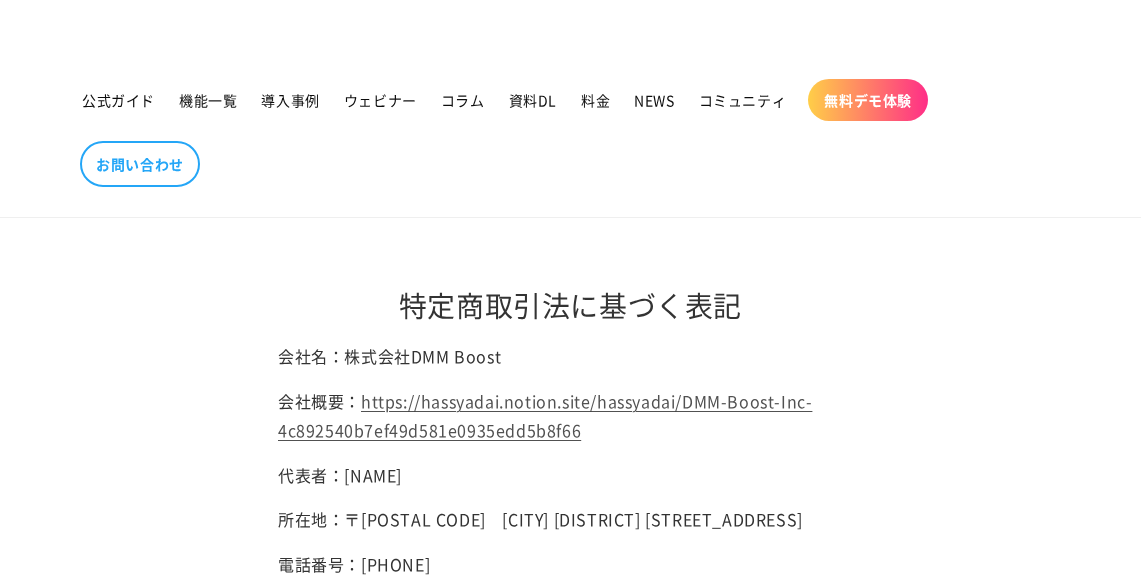 scroll, scrollTop: 0, scrollLeft: 0, axis: both 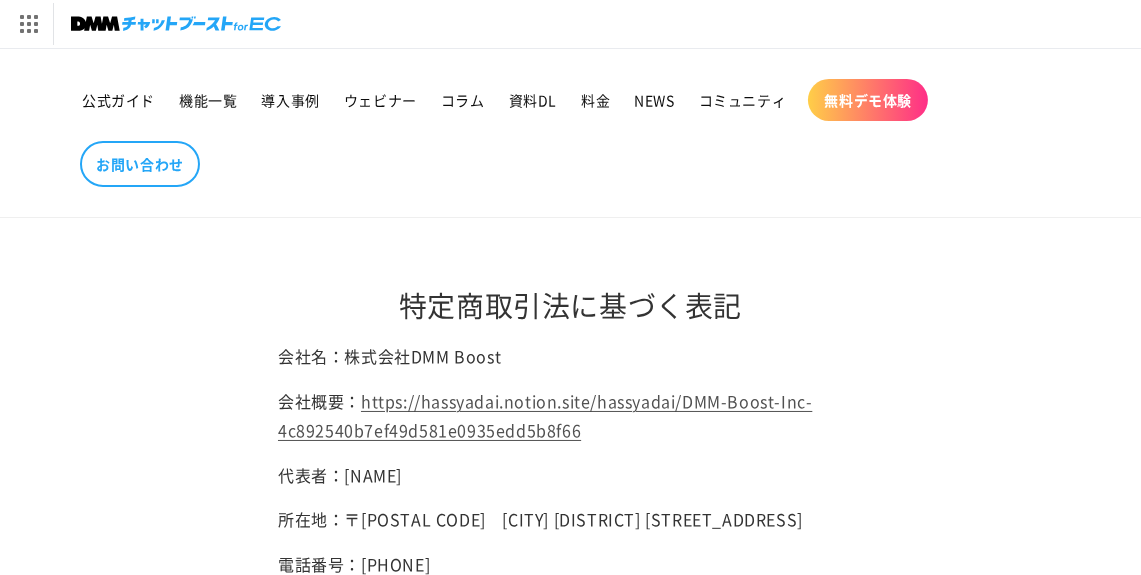 drag, startPoint x: 984, startPoint y: 311, endPoint x: 1024, endPoint y: 263, distance: 62.482 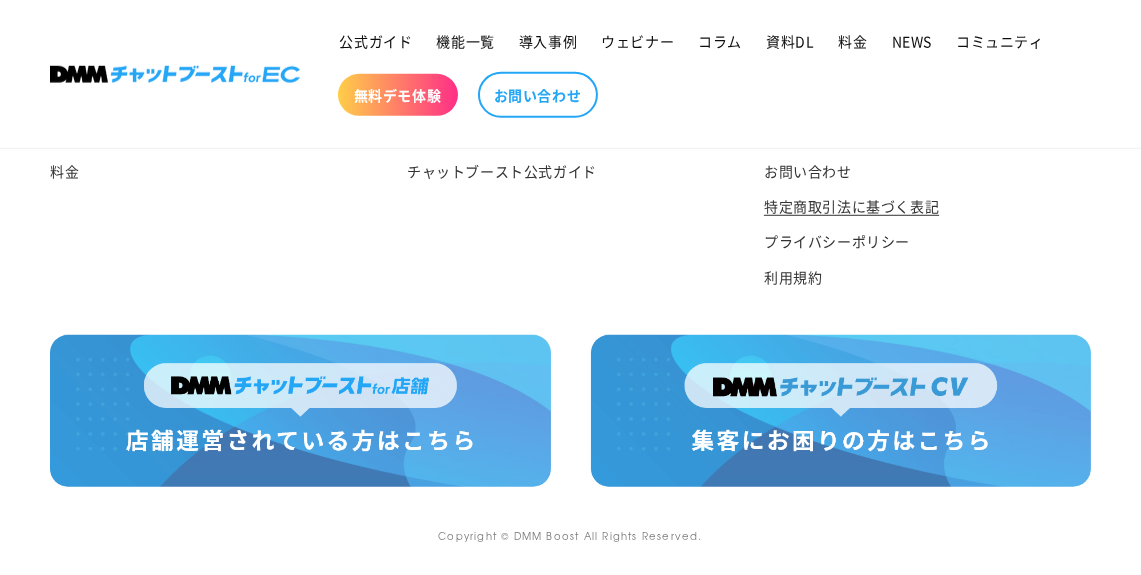 scroll, scrollTop: 1920, scrollLeft: 0, axis: vertical 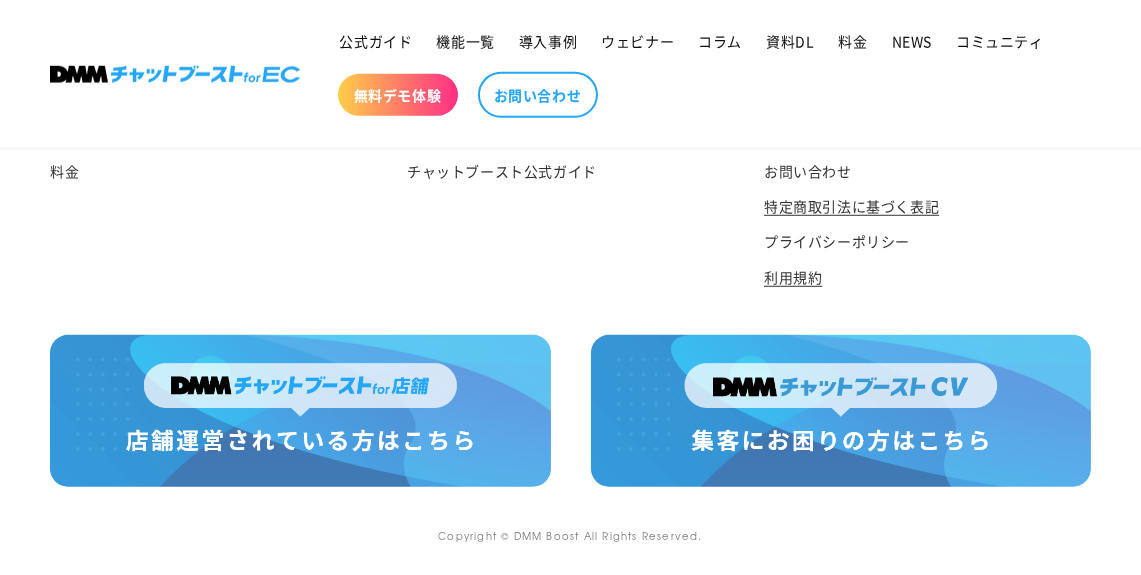 click on "利用規約" at bounding box center [793, 277] 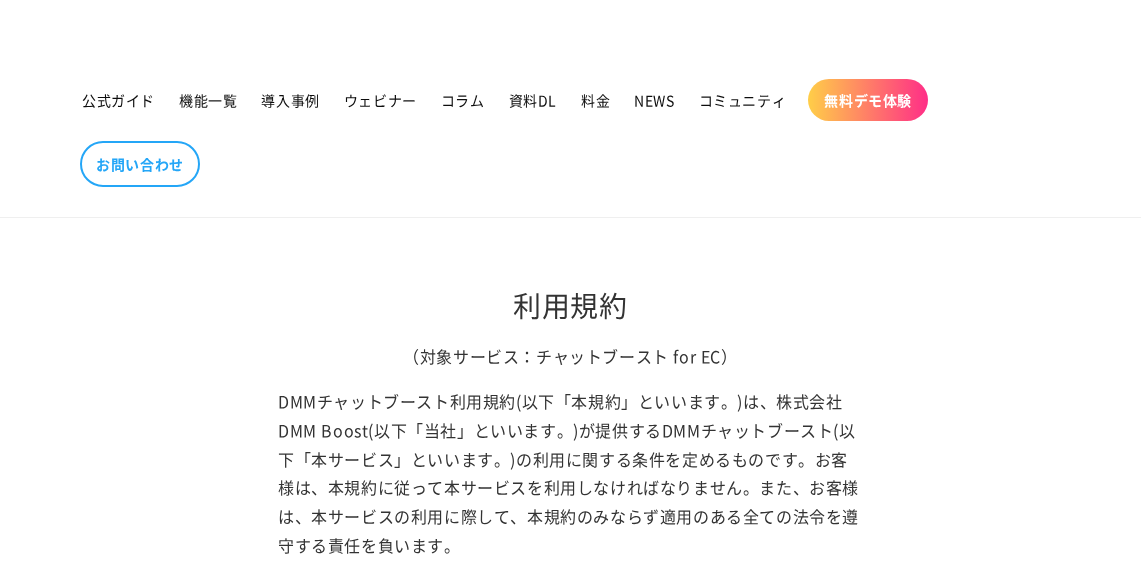 scroll, scrollTop: 0, scrollLeft: 0, axis: both 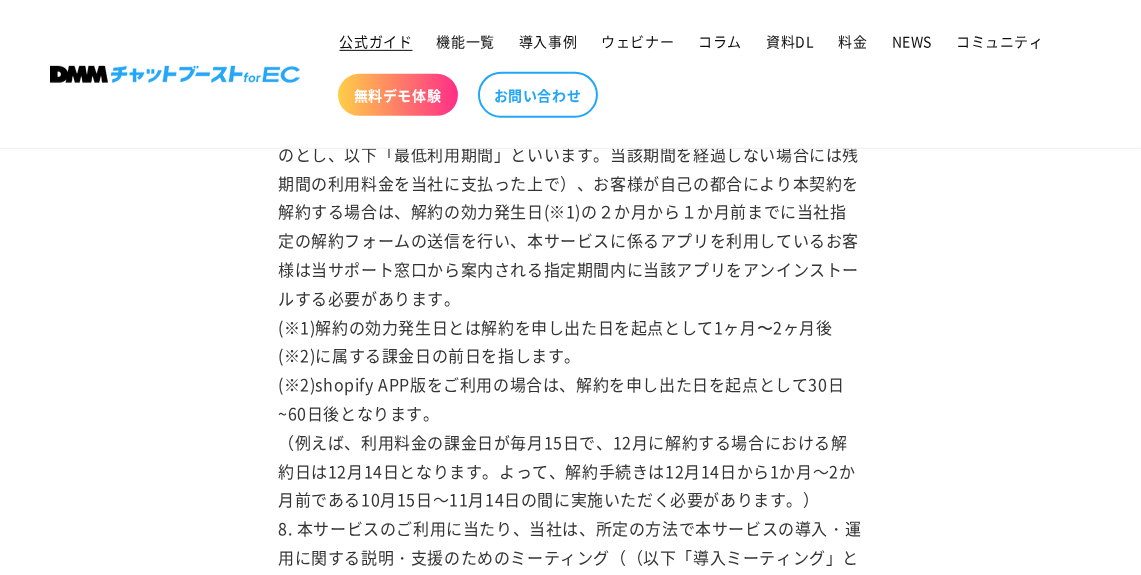 click on "公式ガイド" at bounding box center [376, 41] 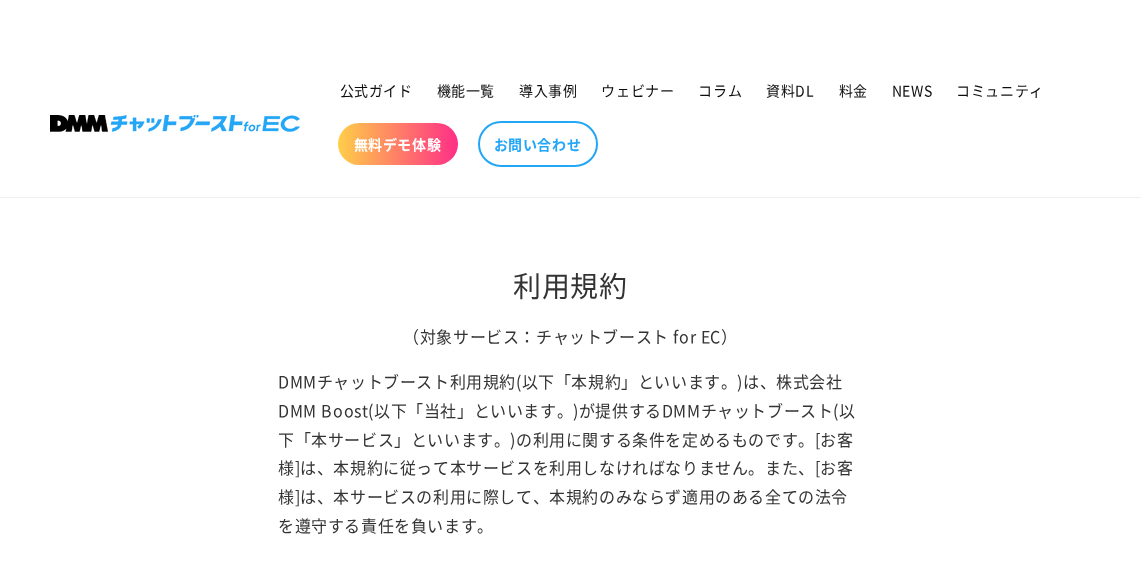 scroll, scrollTop: 555, scrollLeft: 0, axis: vertical 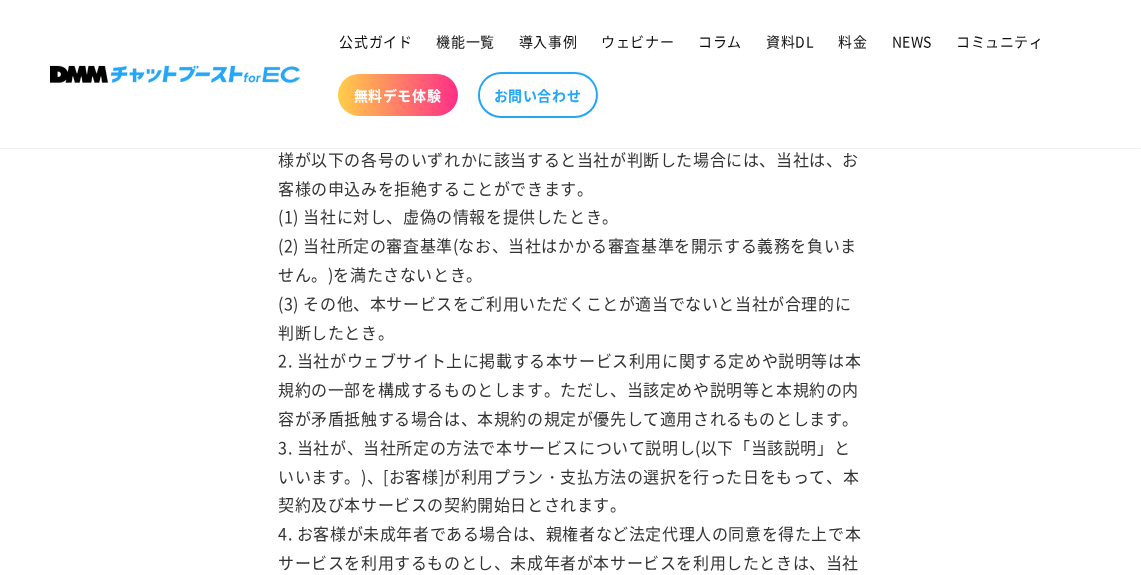click on "無料デモ体験" at bounding box center [398, 95] 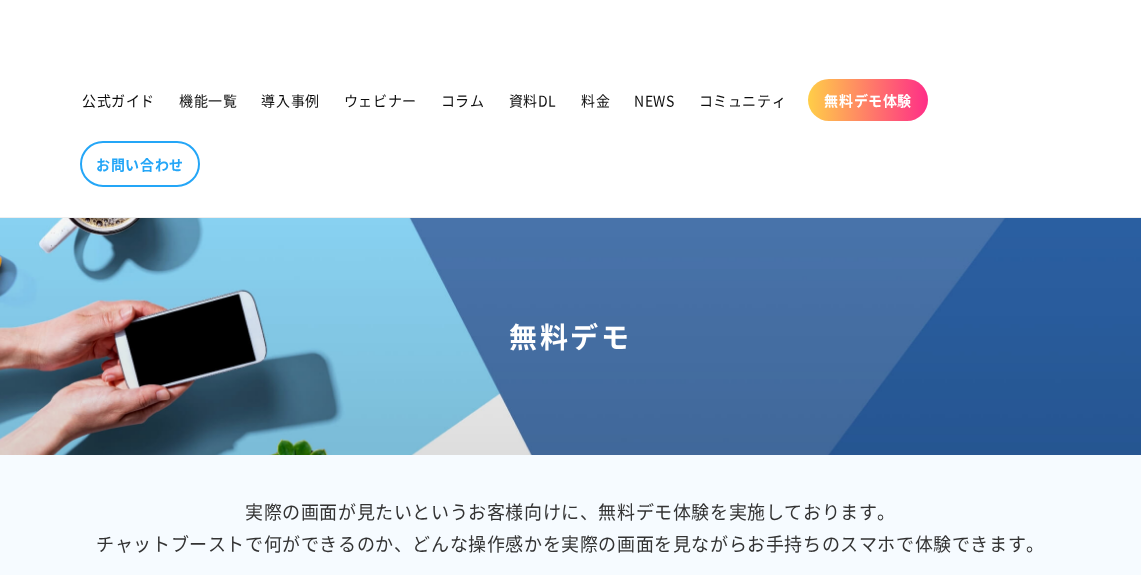 scroll, scrollTop: 400, scrollLeft: 0, axis: vertical 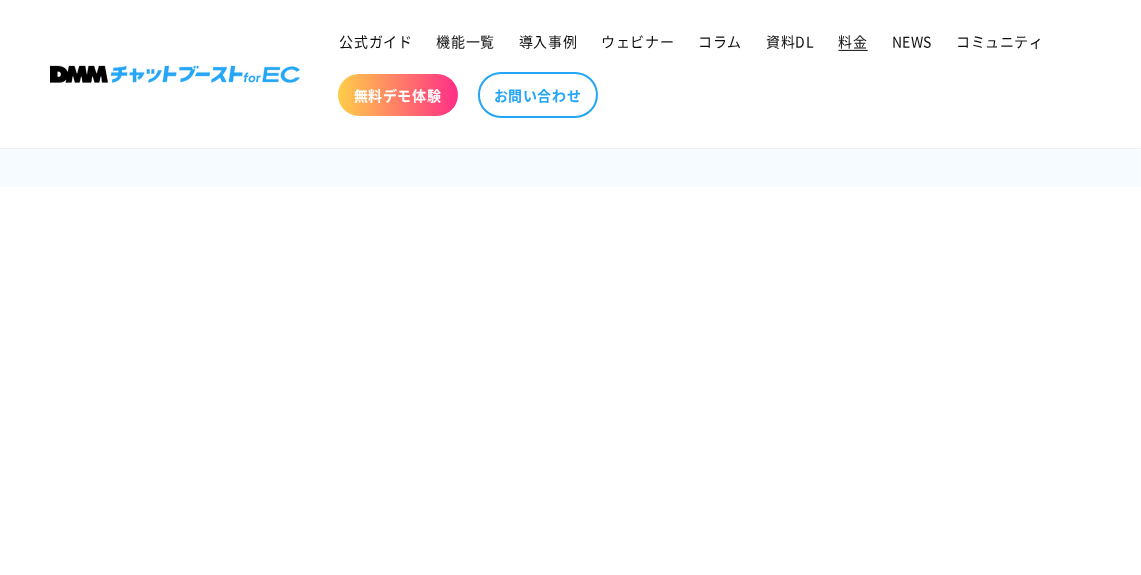 click on "料金" at bounding box center (853, 41) 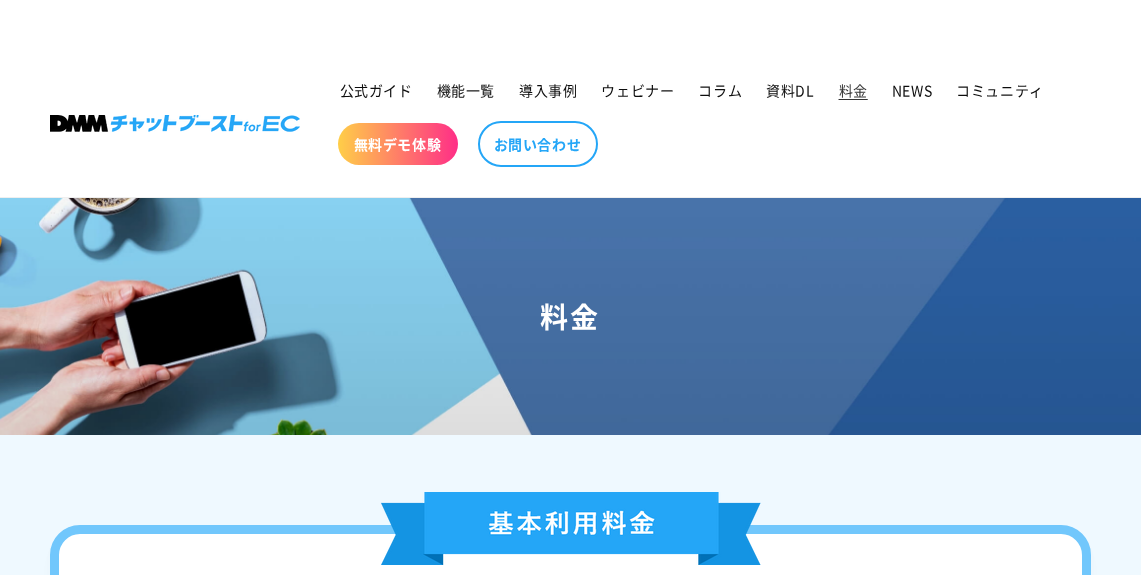 scroll, scrollTop: 320, scrollLeft: 0, axis: vertical 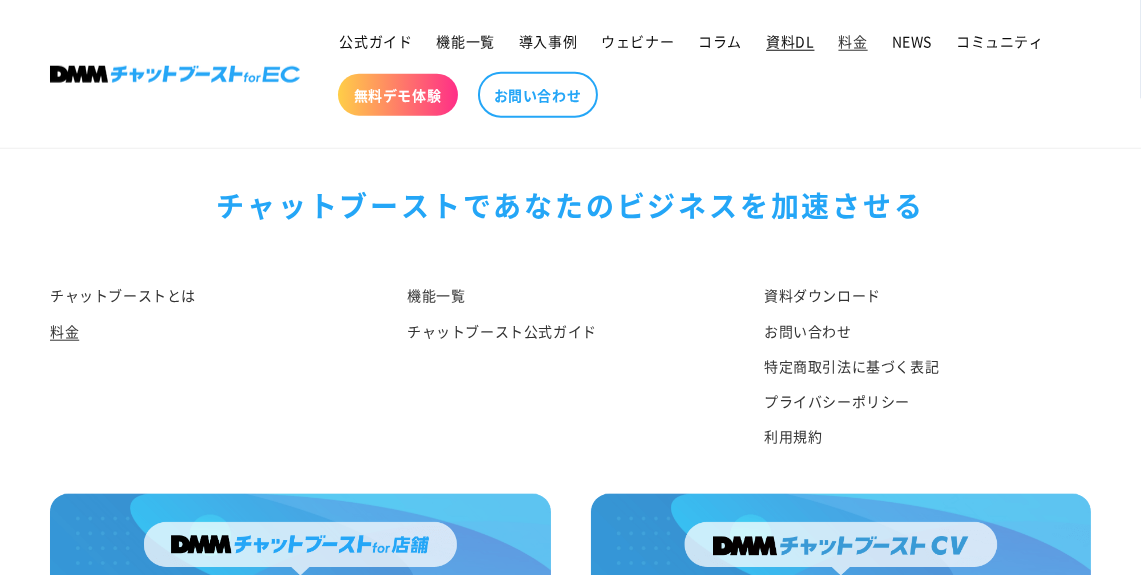 click on "資料DL" at bounding box center [790, 41] 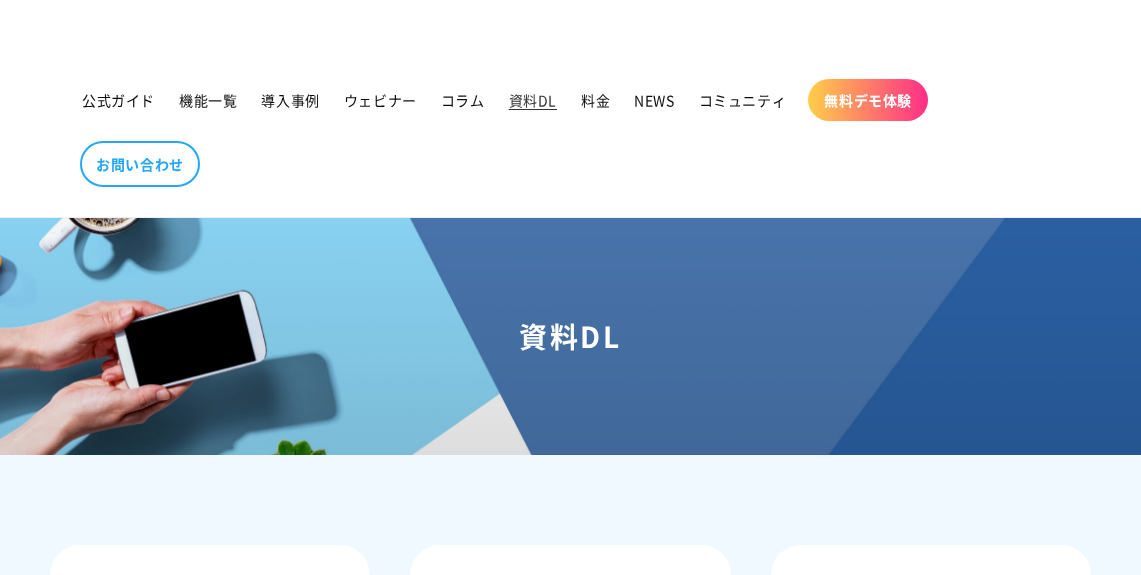 scroll, scrollTop: 0, scrollLeft: 0, axis: both 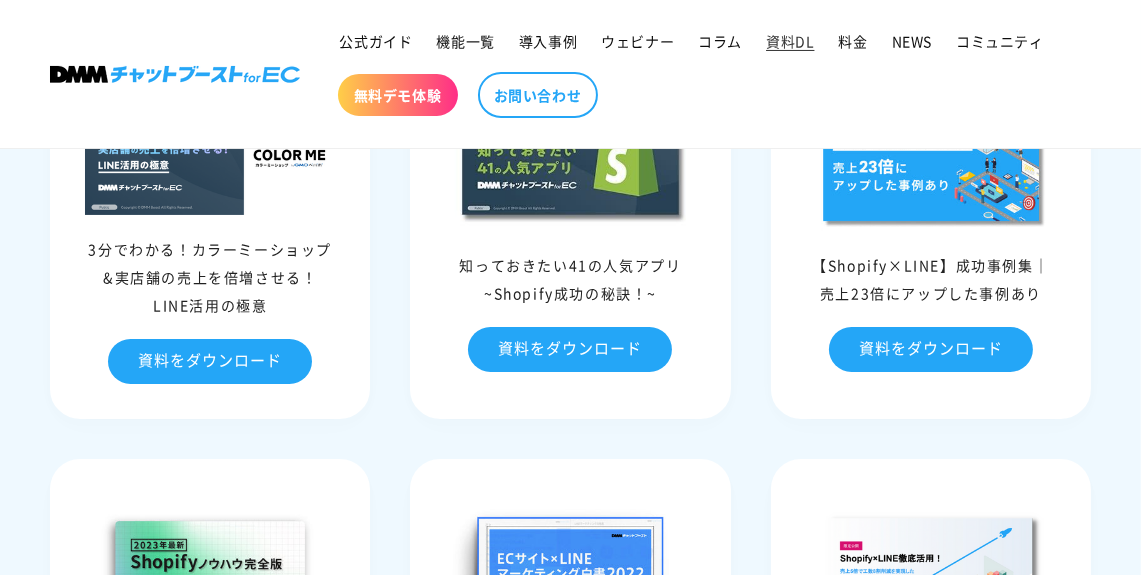 click on "3分でわかる！カラーミーショップ&実店舗の売上を倍増させる！LINE活用の極意
資料をダウンロード
知っておきたい41の人気アプリ ~Shopify成功の秘訣！~
資料をダウンロード
【Shopify×LINE】成功事例集｜売上23倍にアップした事例あり
資料をダウンロード
2023年最新_Shopifyノウハウ完全版
資料をダウンロード" at bounding box center [570, 484] 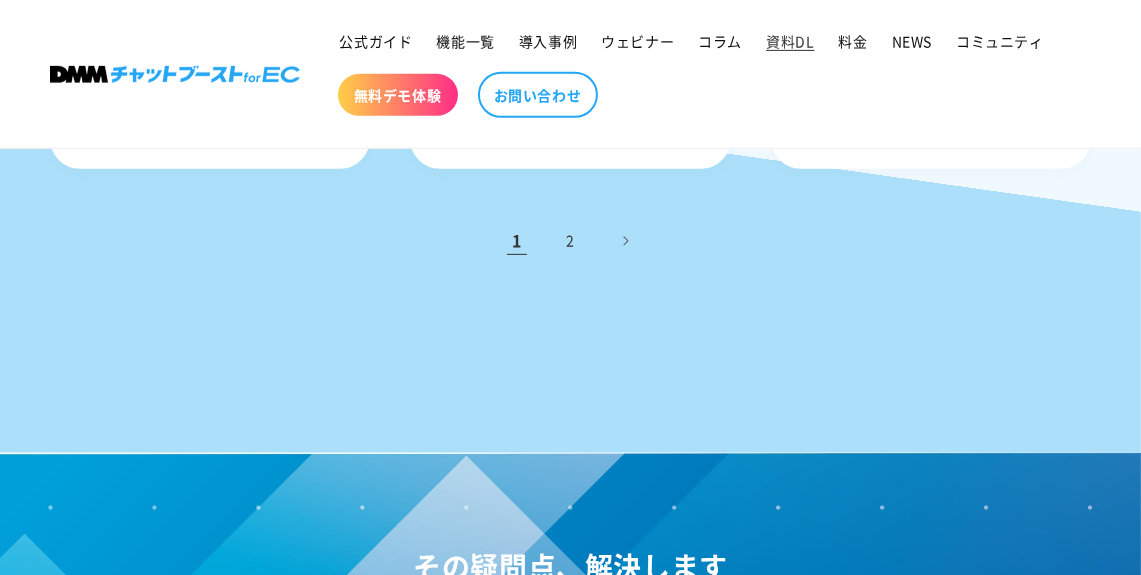 scroll, scrollTop: 1040, scrollLeft: 0, axis: vertical 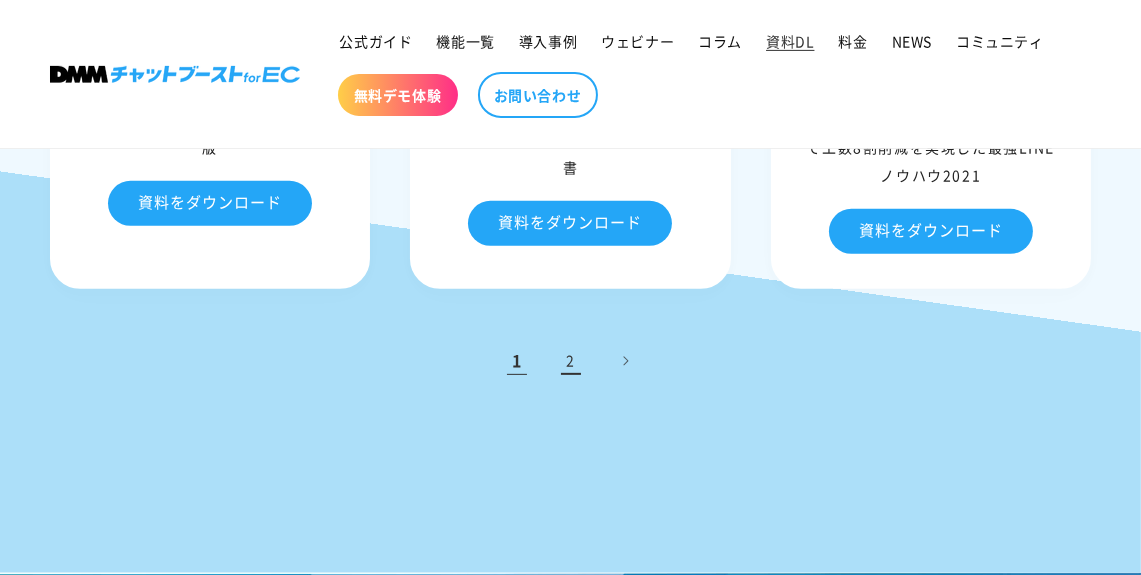 click on "2" at bounding box center (571, 361) 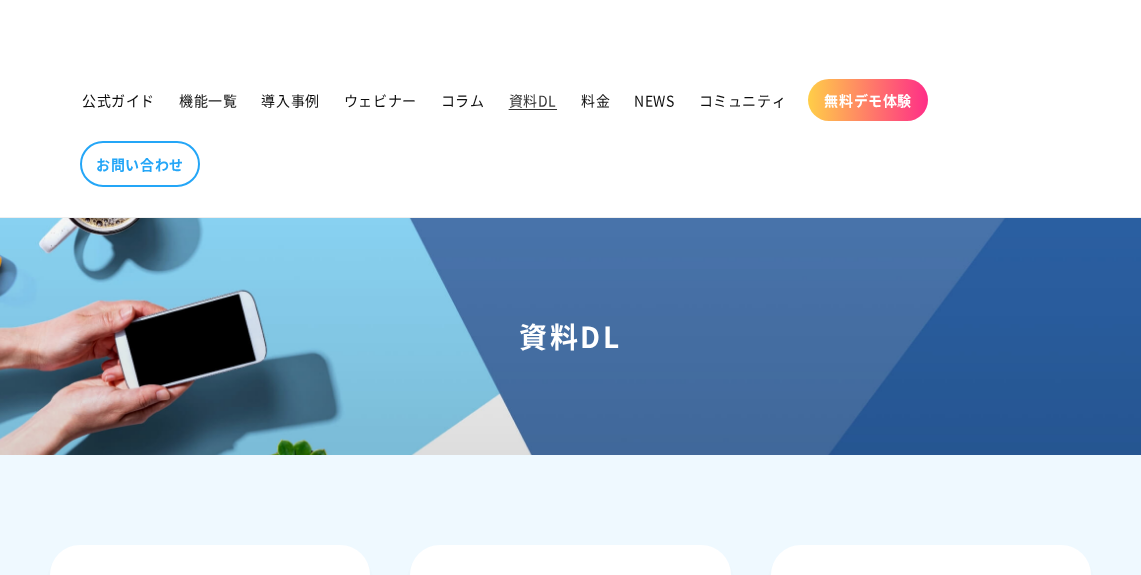 scroll, scrollTop: 0, scrollLeft: 0, axis: both 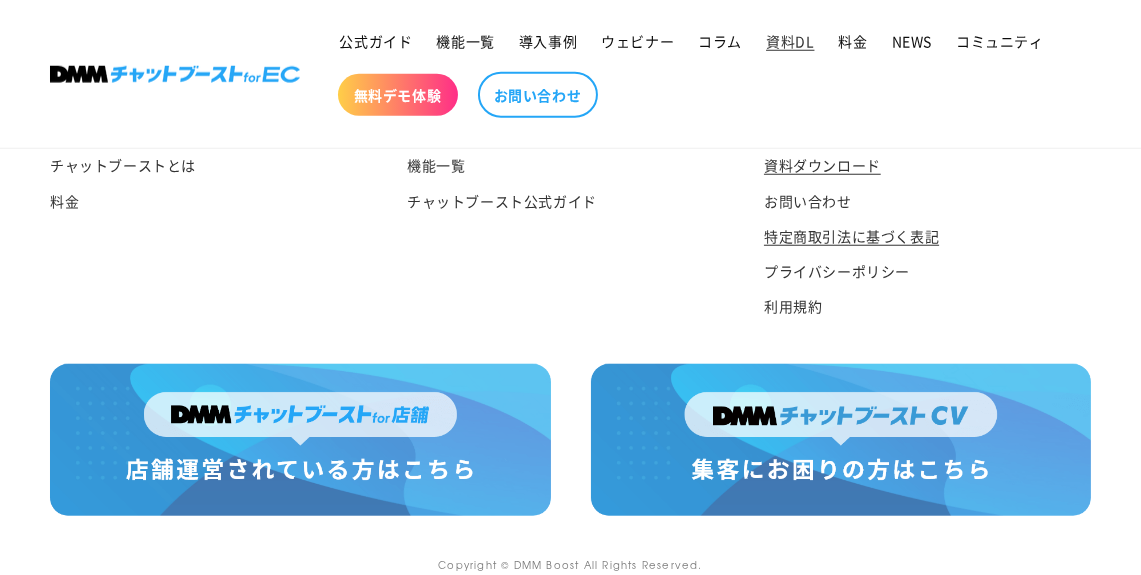 click on "特定商取引法に基づく表記" at bounding box center [851, 236] 